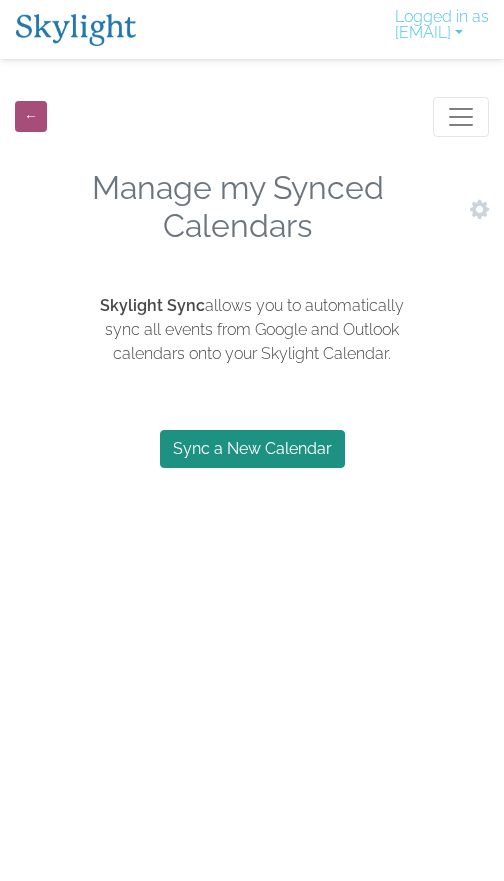 scroll, scrollTop: 0, scrollLeft: 0, axis: both 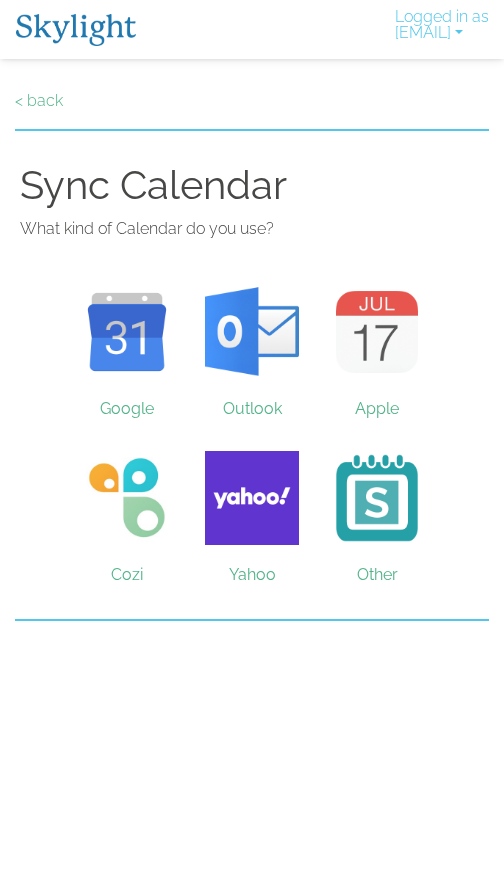 click on "Cozi" at bounding box center (127, 498) 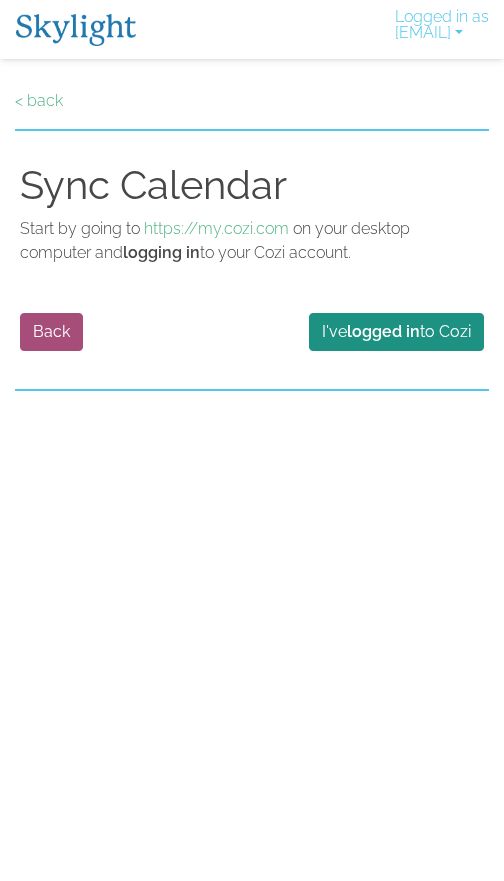 click on "logged in" at bounding box center (383, 331) 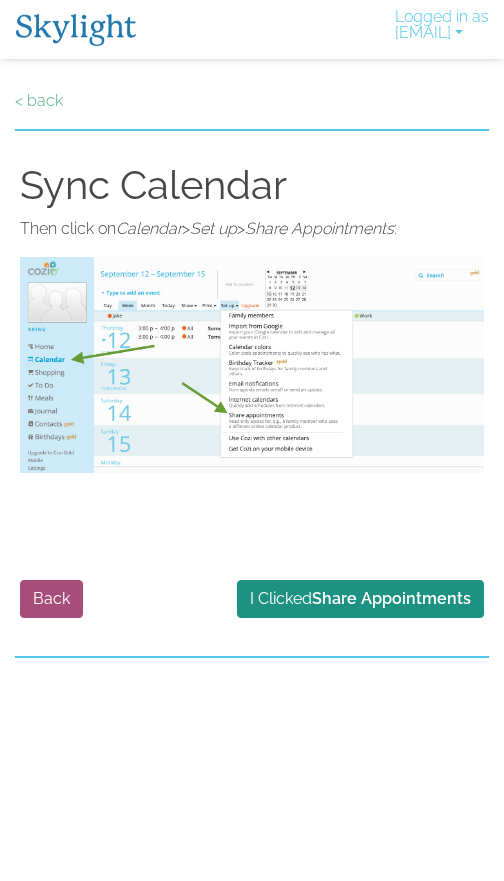 click on "I Clicked  Share Appointments" at bounding box center [360, 599] 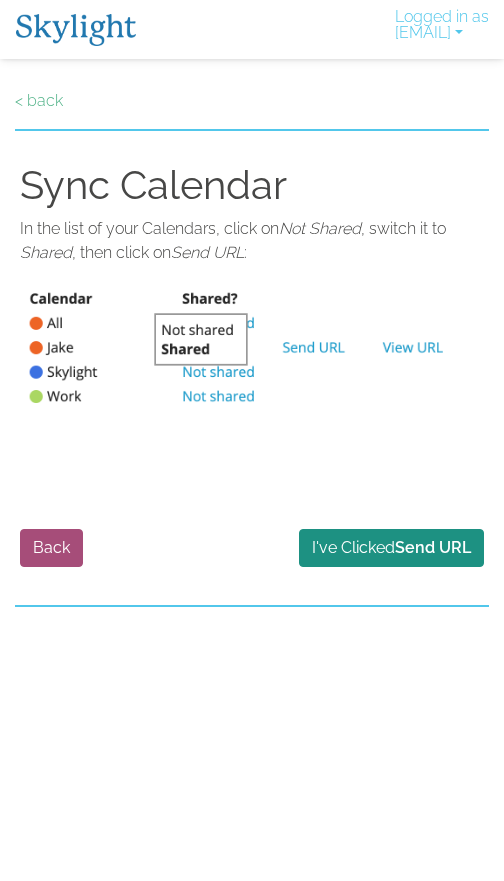 click on "I've Clicked  Send URL" at bounding box center (391, 548) 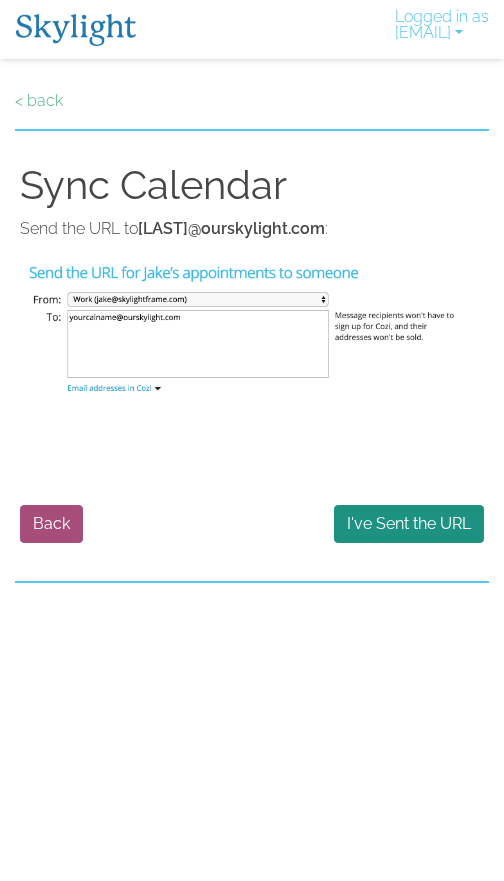 click on "I've Sent the URL" at bounding box center (409, 524) 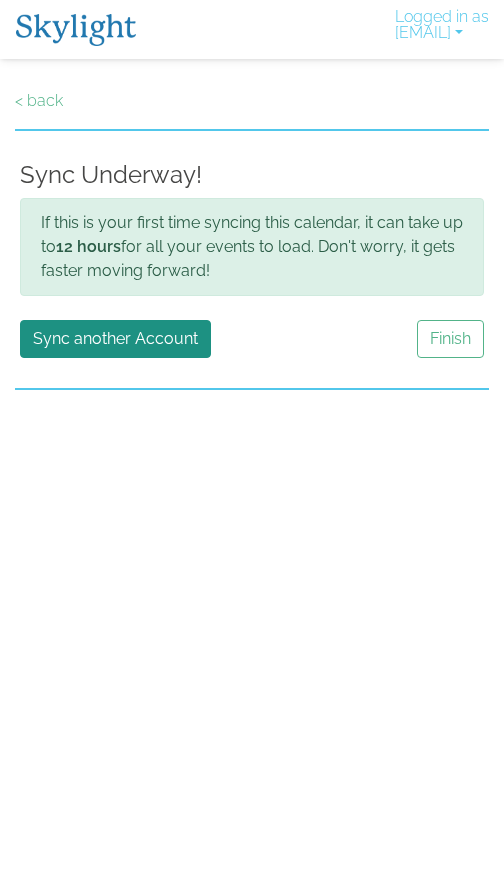 scroll, scrollTop: 0, scrollLeft: 0, axis: both 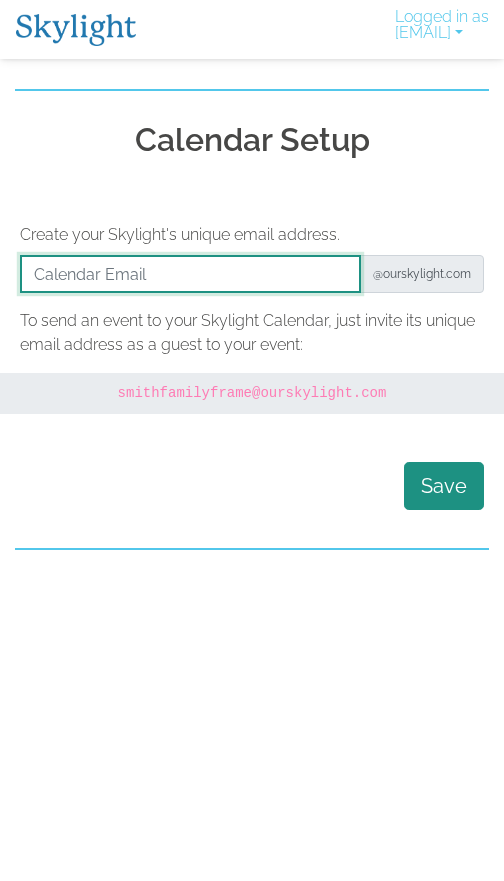 click at bounding box center (190, 274) 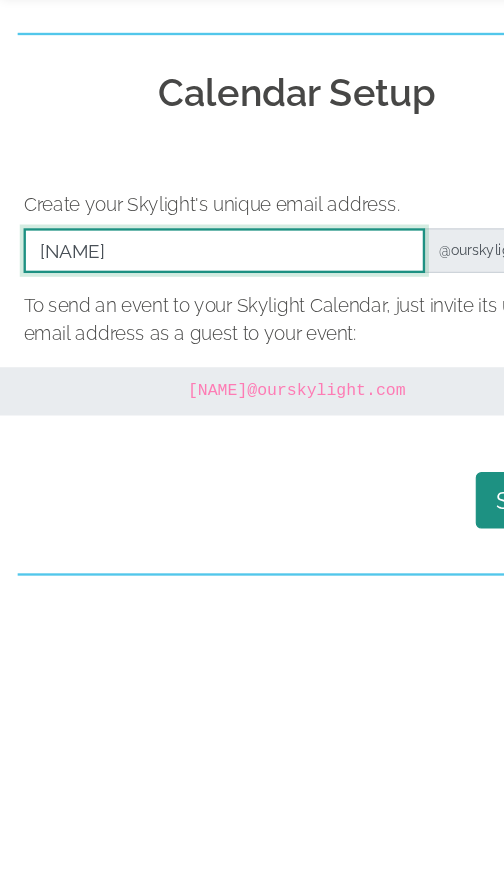 type on "Bouwhuizen" 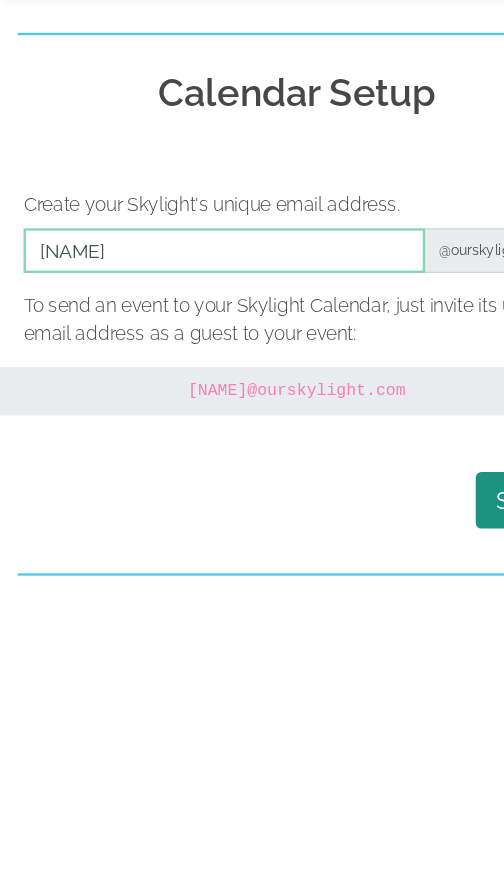click on "Save" at bounding box center [444, 486] 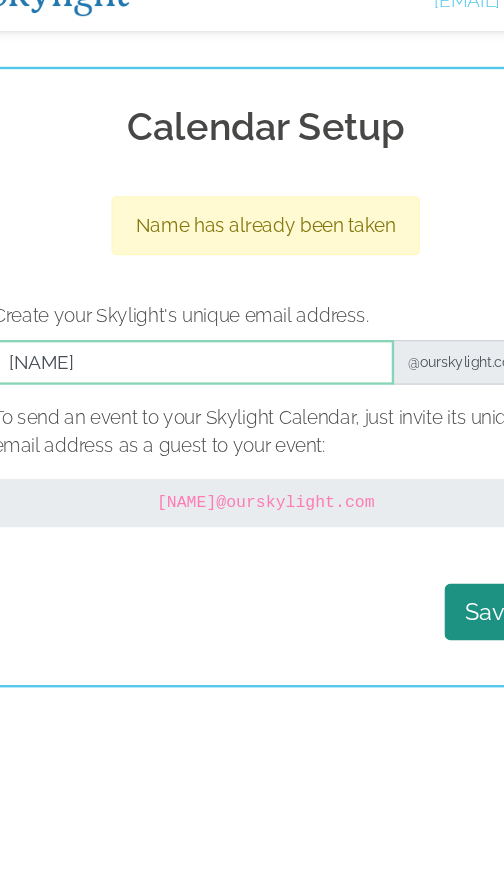 scroll, scrollTop: 0, scrollLeft: 0, axis: both 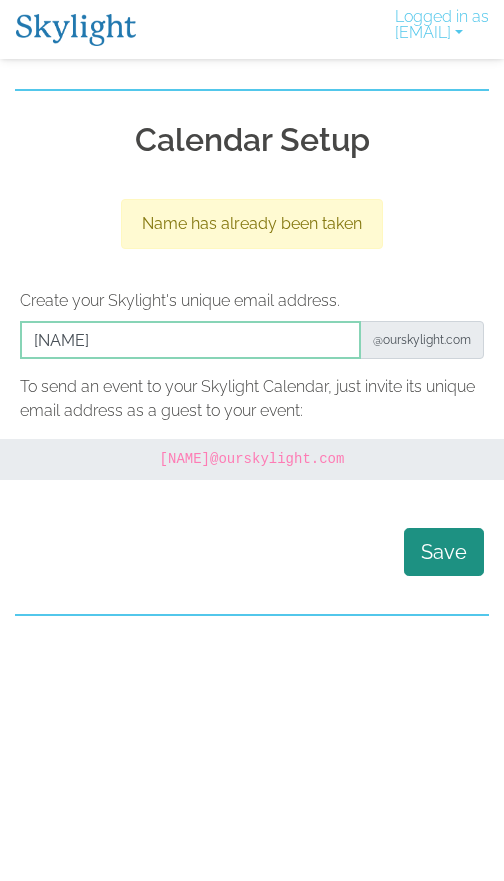 click on "Logged in as pbouwhuizen@gmail.com Activate New Device     Change Notification Preferences     Link your Plus Account     Update your Email     Delete account     Log Out     Calendar Setup Name has already been taken Create your Skylight's unique email address.   @ourskylight.com To send an event to your Skylight Calendar, just invite its unique email address as a guest to your event: bouwhuizen @ourskylight.com Save" at bounding box center [252, 308] 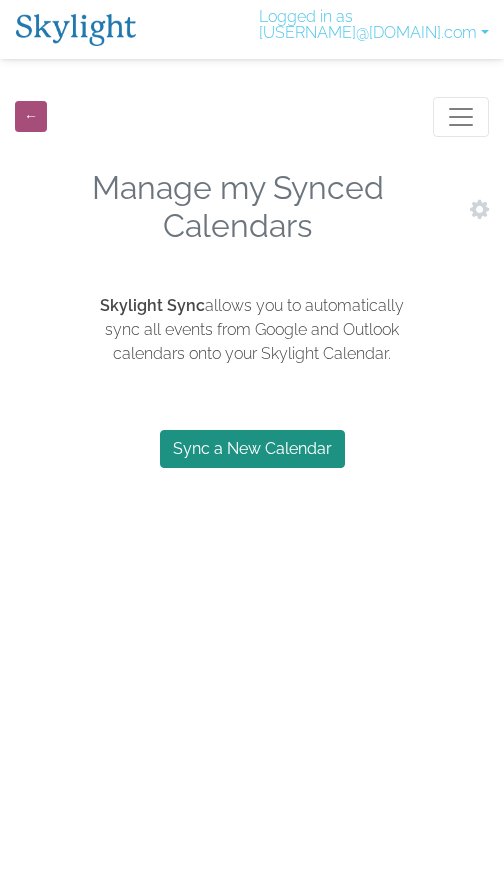 scroll, scrollTop: 0, scrollLeft: 0, axis: both 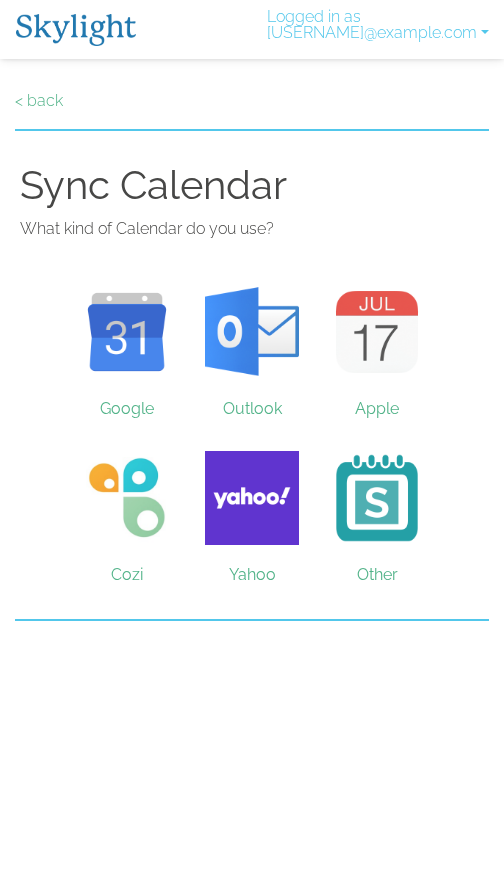 click on "Cozi" at bounding box center (127, 498) 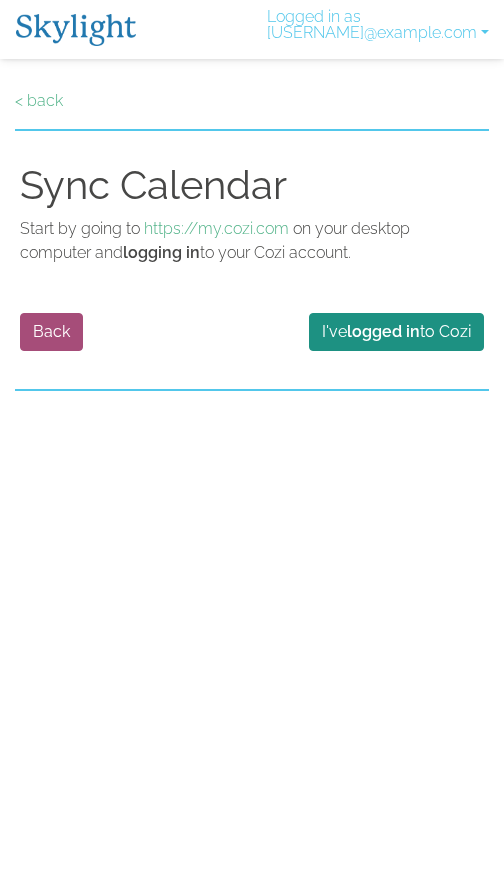 click on "I've  logged in  to Cozi" at bounding box center (396, 332) 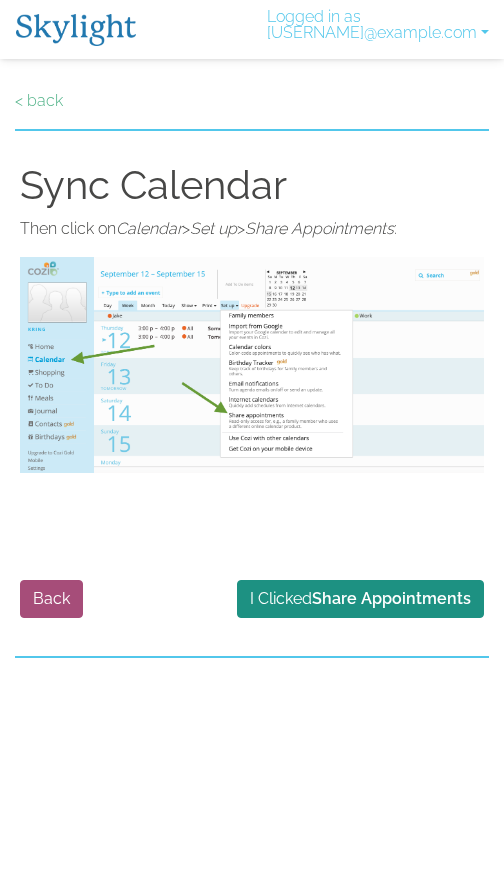 click on "Share Appointments" at bounding box center (391, 598) 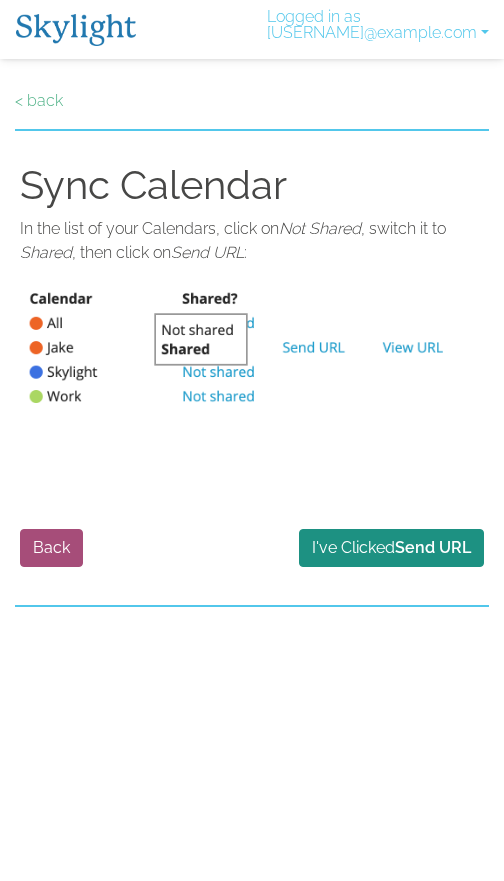 click on "Send URL" at bounding box center (433, 547) 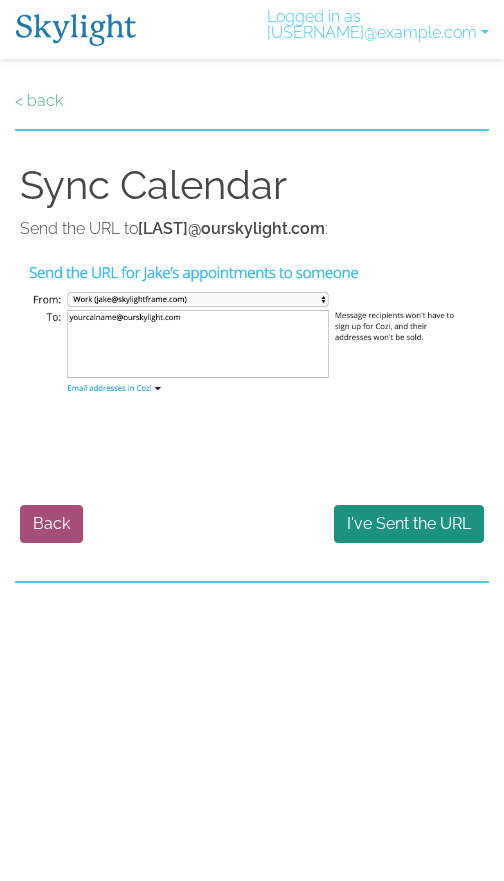 click on "< back" at bounding box center [39, 100] 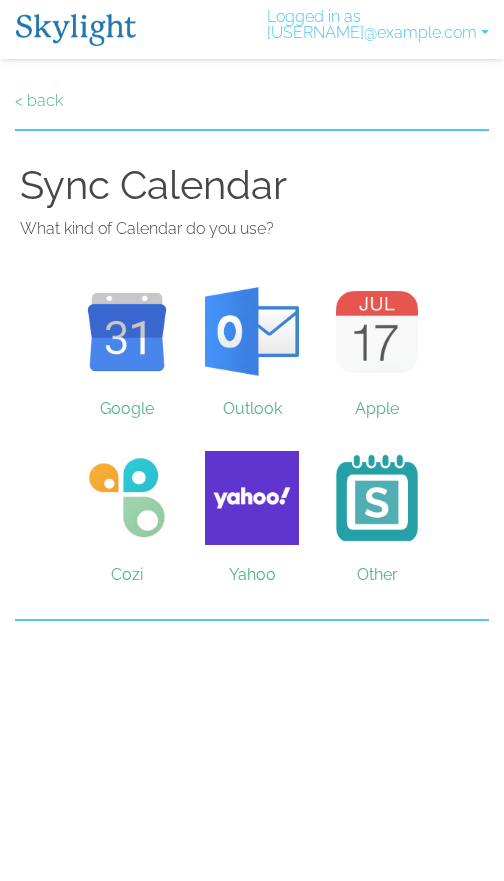 click on "Cozi" at bounding box center (127, 498) 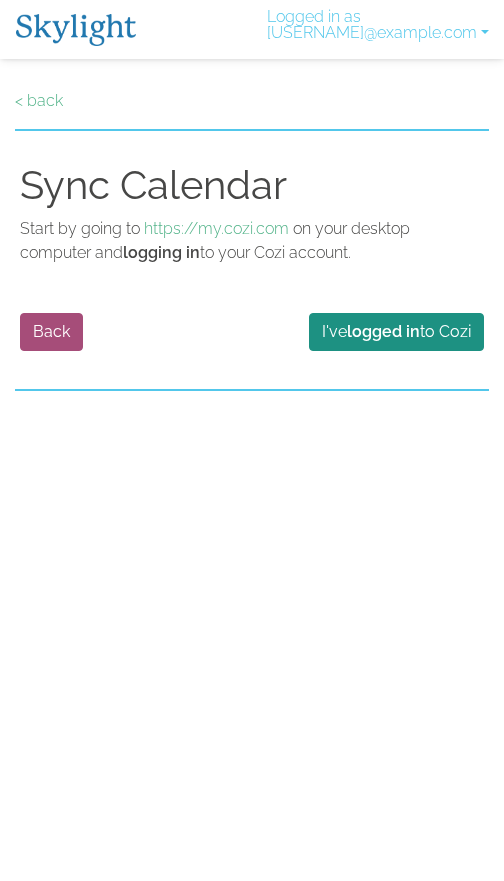 click on "logged in" at bounding box center [383, 331] 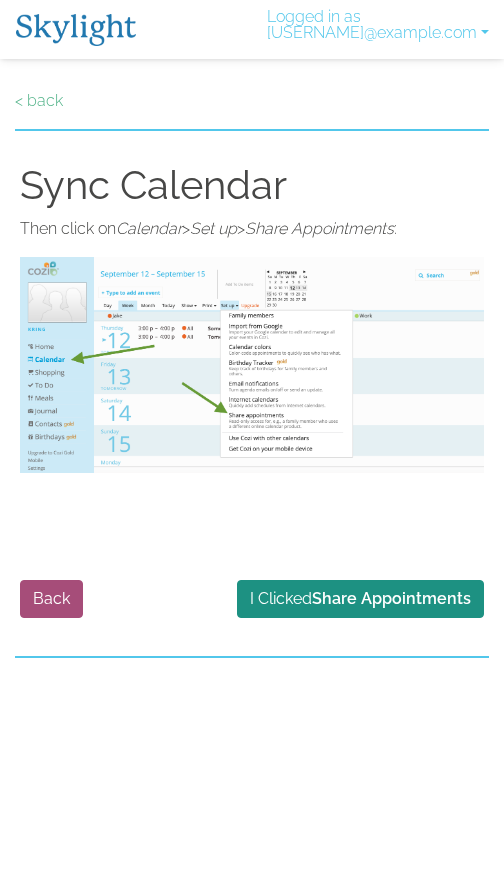 click on "Share Appointments" at bounding box center [391, 598] 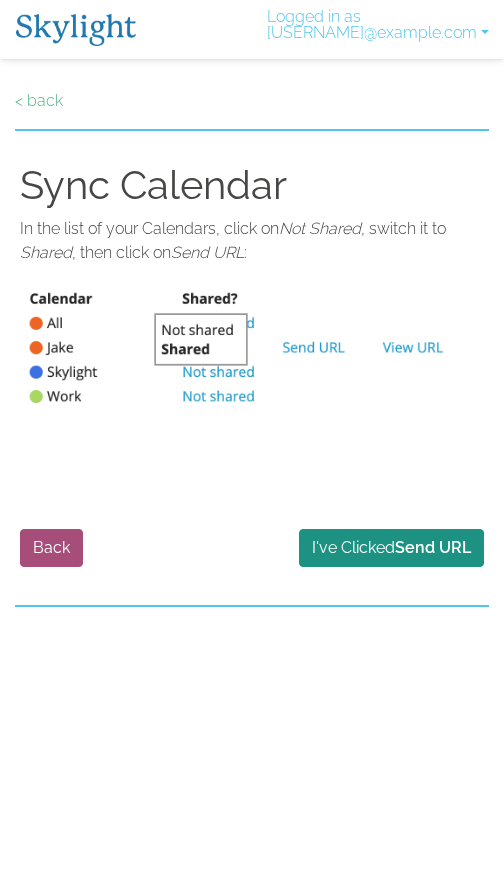 click on "I've Clicked  Send URL" at bounding box center [391, 548] 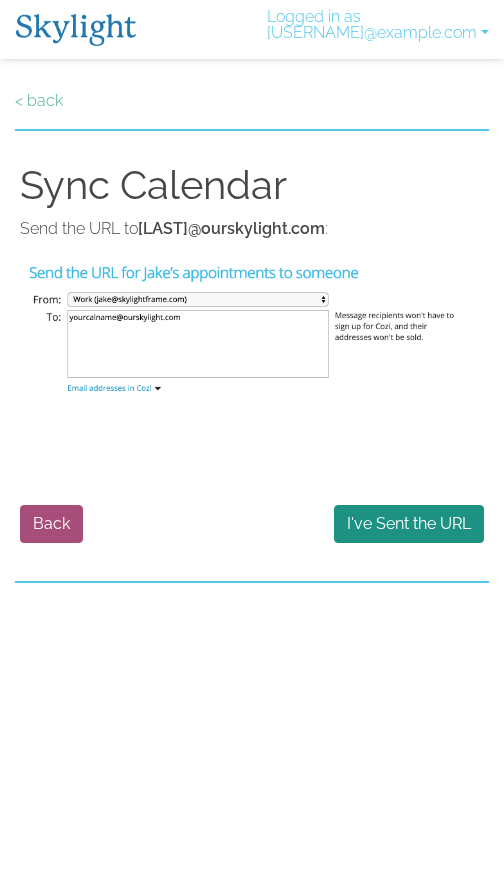 click at bounding box center (252, 357) 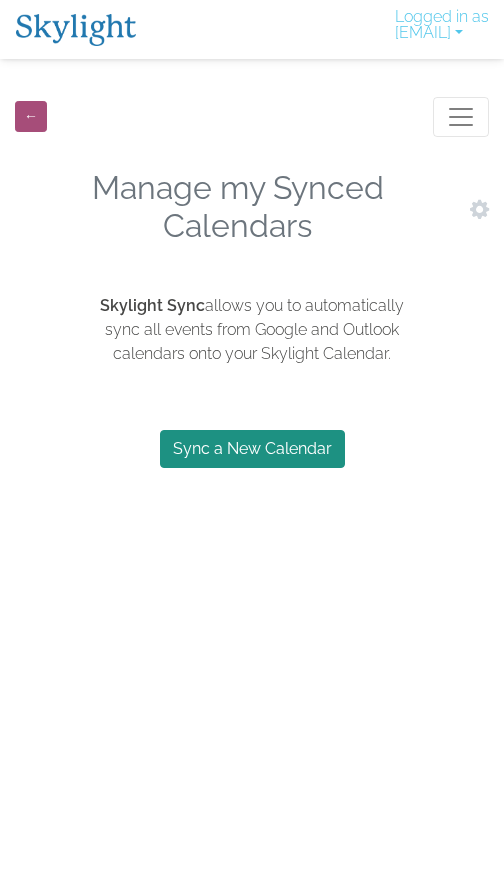 scroll, scrollTop: 0, scrollLeft: 0, axis: both 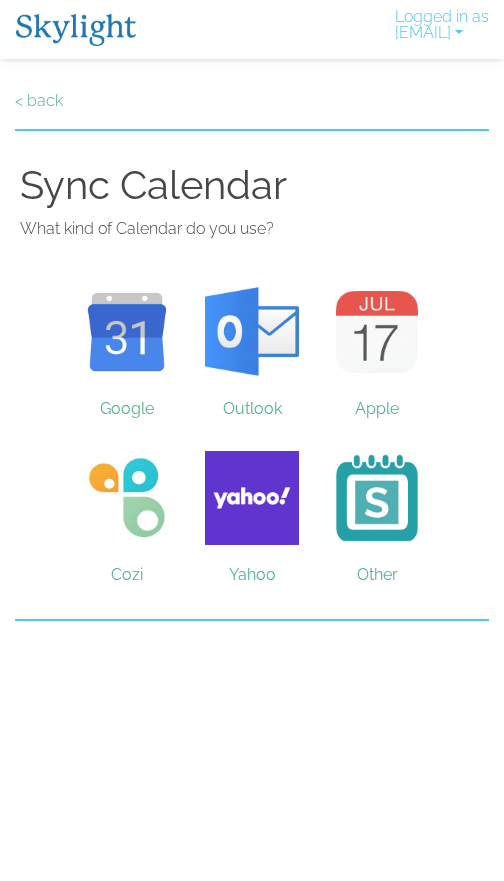 click on "Cozi" at bounding box center (127, 498) 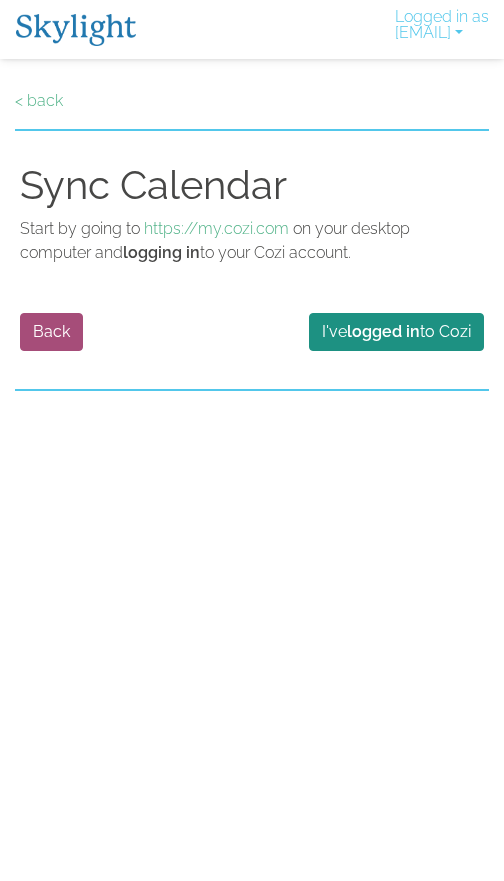 click on "I've  logged in  to Cozi" at bounding box center [396, 332] 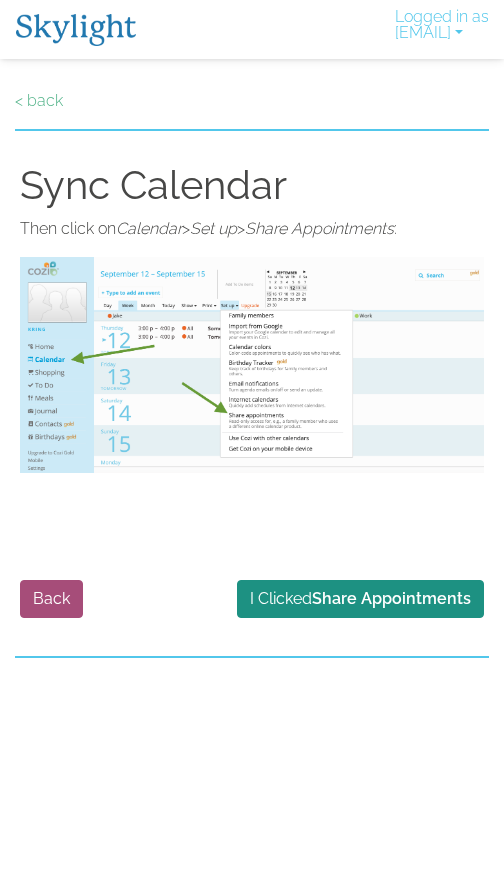 click on "Share Appointments" at bounding box center [391, 598] 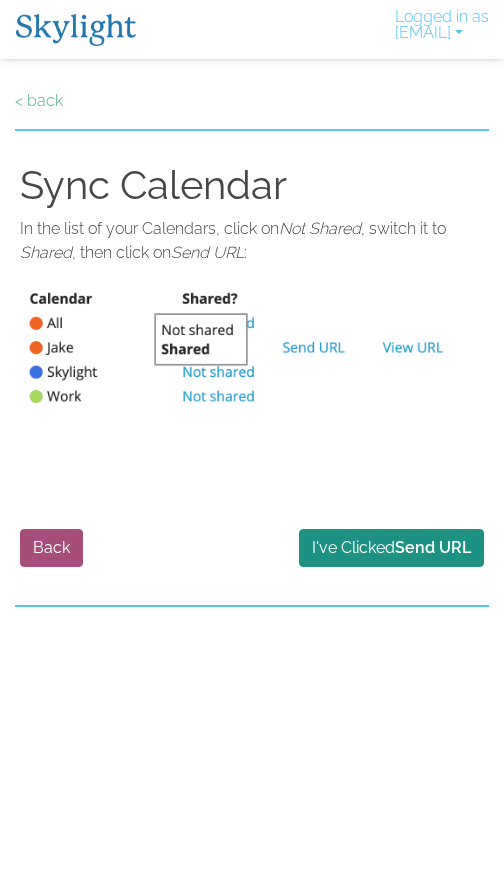 click on "Send URL" at bounding box center [433, 547] 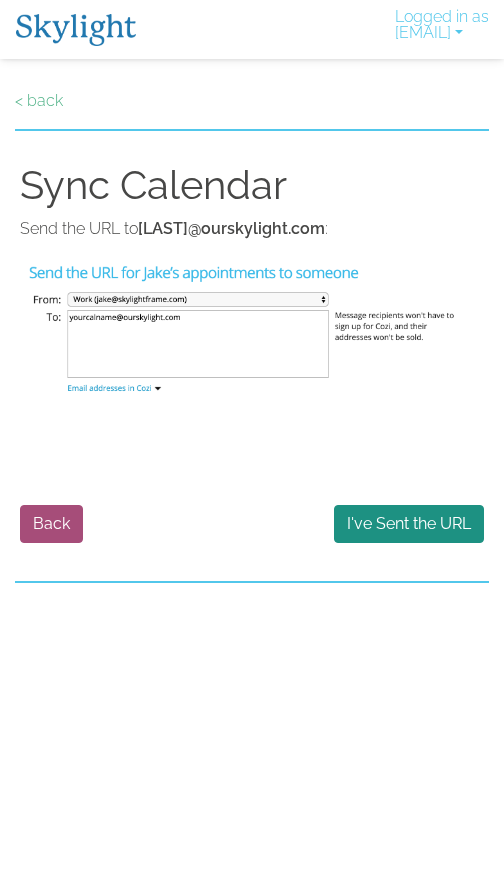click on "I've Sent the URL" at bounding box center [409, 524] 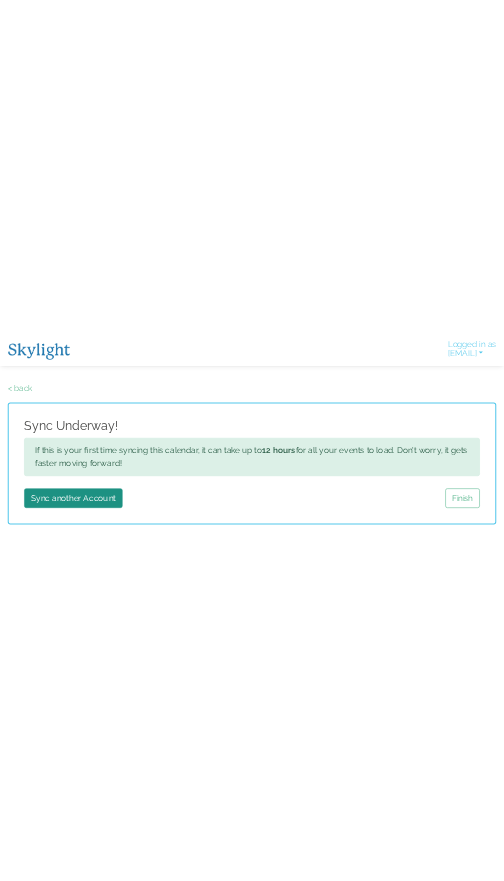 scroll, scrollTop: 0, scrollLeft: 0, axis: both 